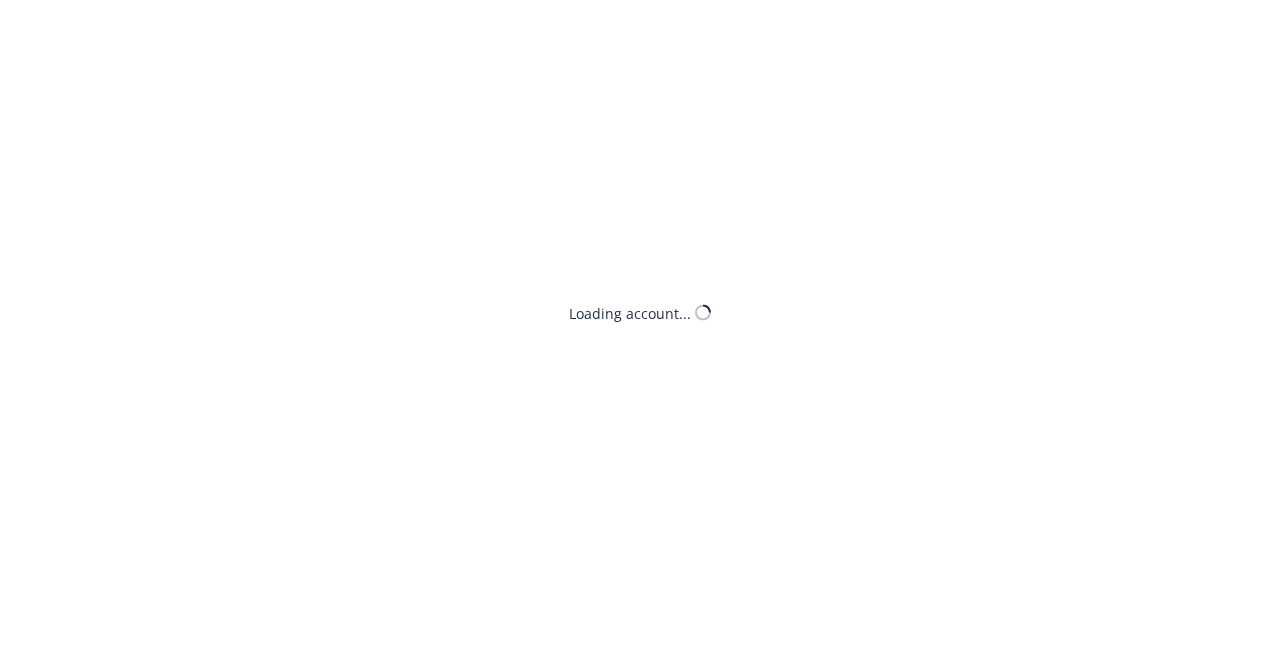 scroll, scrollTop: 0, scrollLeft: 0, axis: both 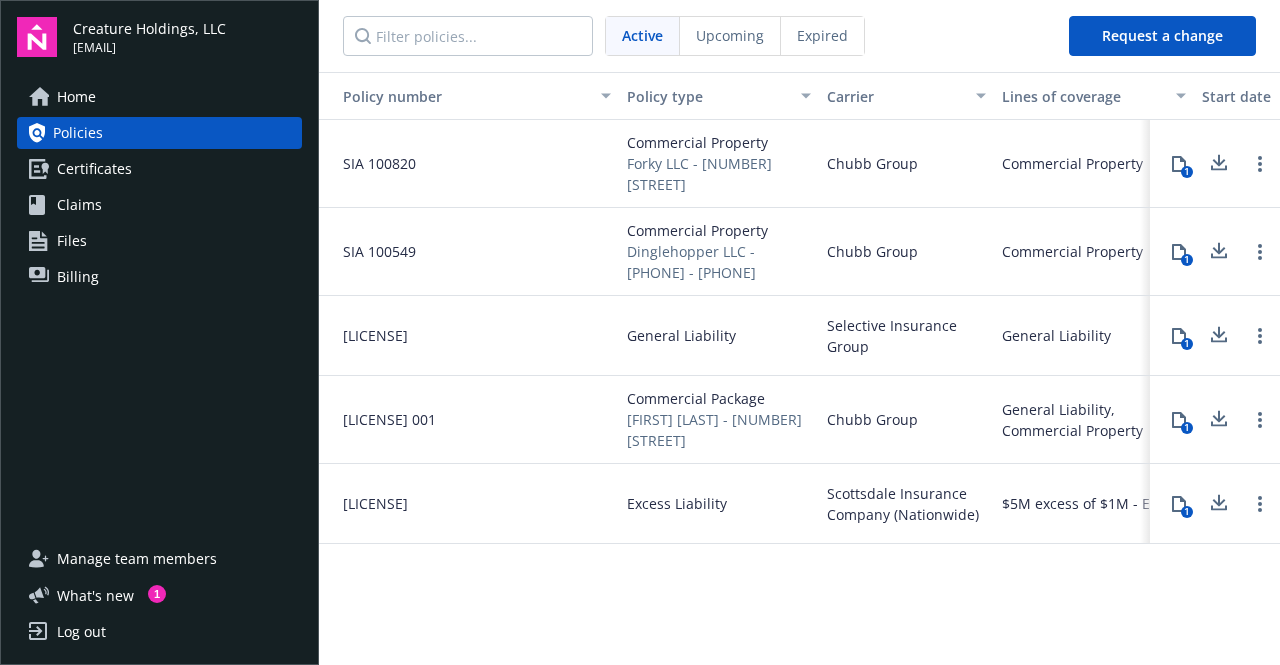 click on "Billing" at bounding box center (78, 277) 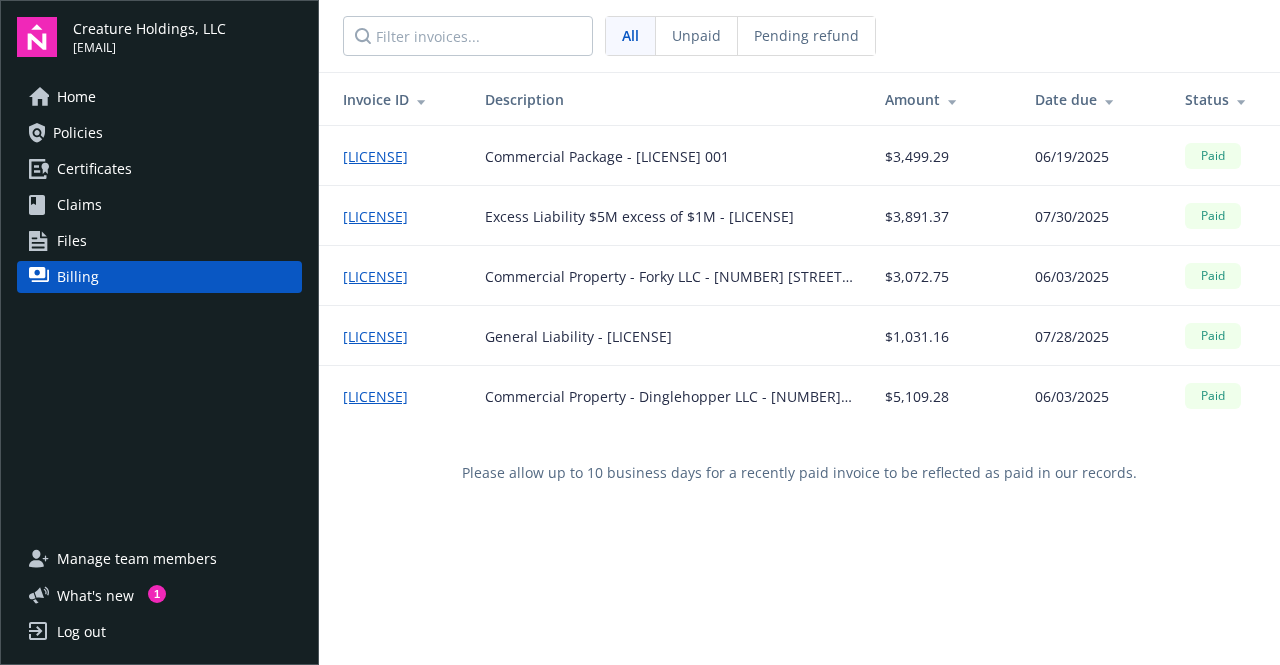 click on "[LICENSE]" at bounding box center [383, 216] 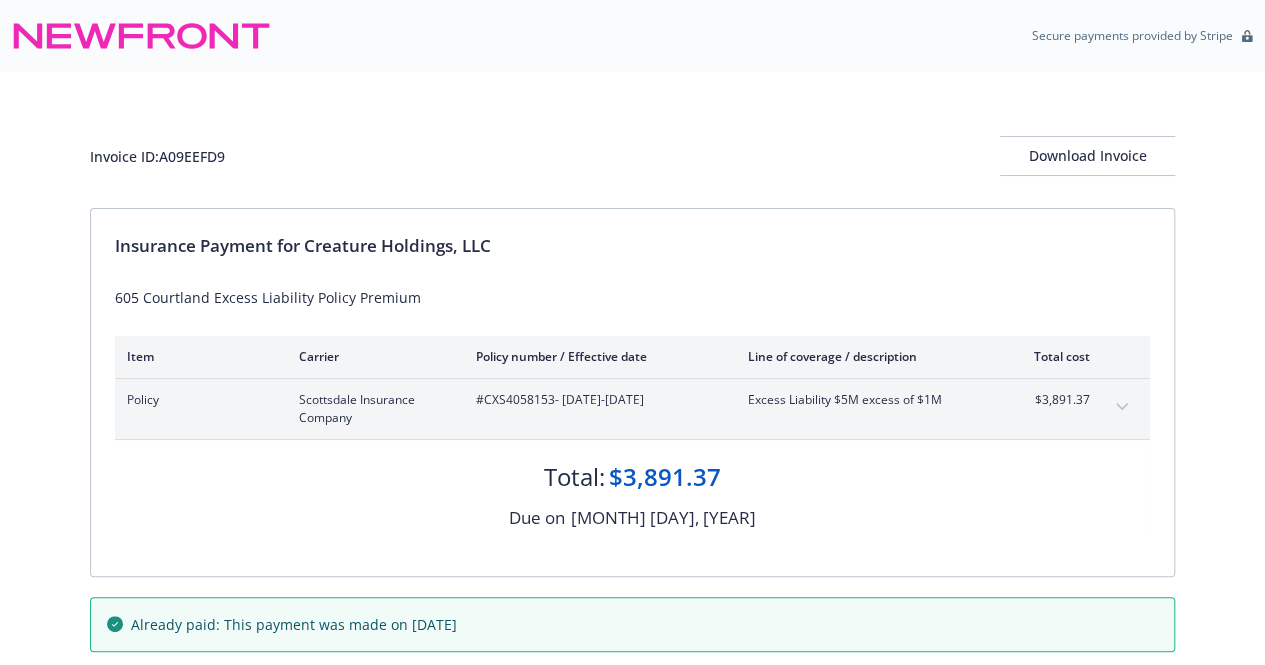 scroll, scrollTop: 90, scrollLeft: 0, axis: vertical 